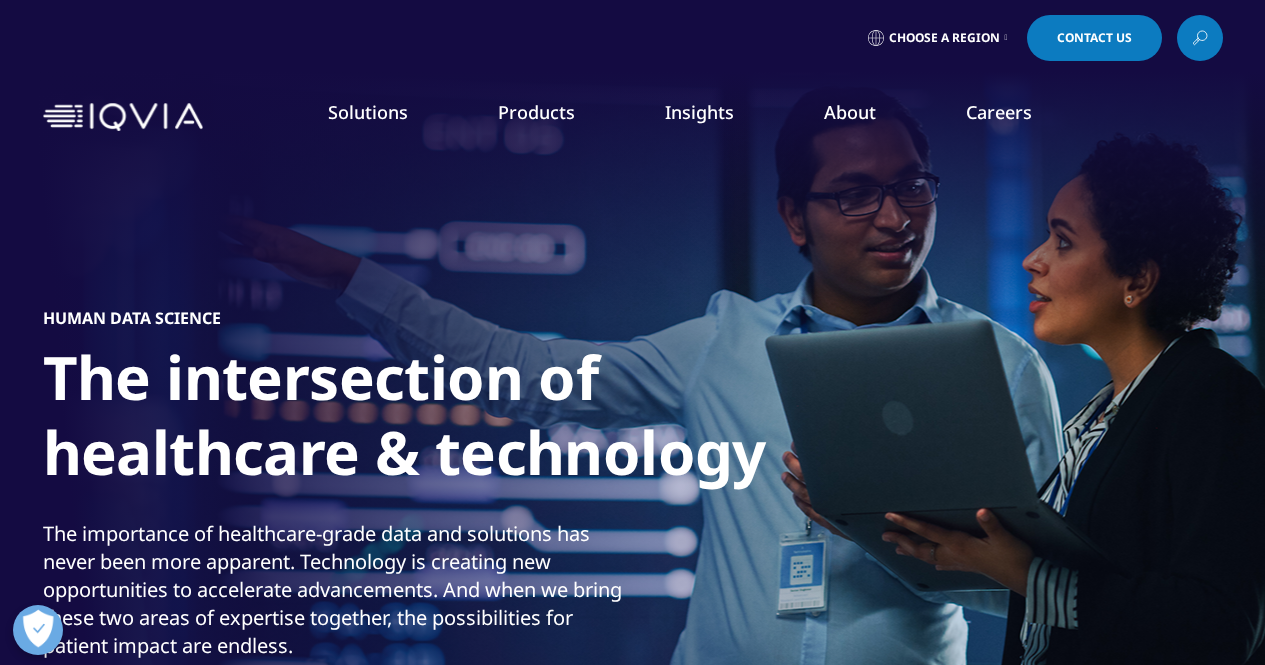 scroll, scrollTop: 0, scrollLeft: 0, axis: both 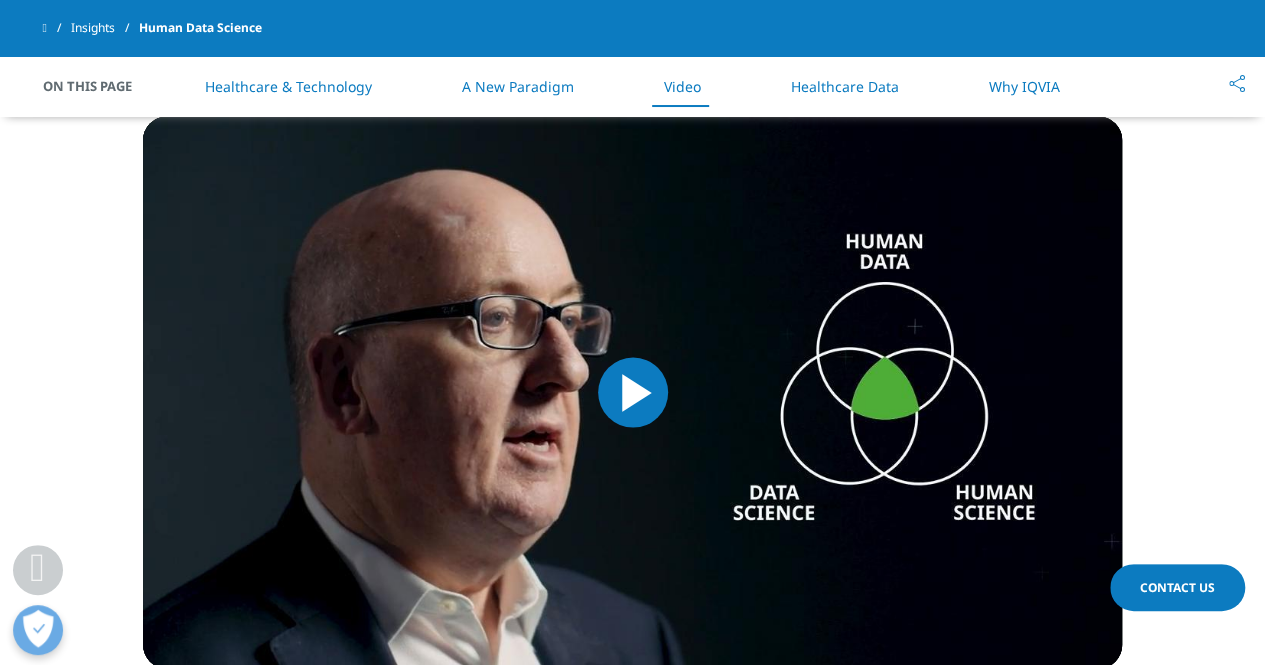 click at bounding box center [633, 393] 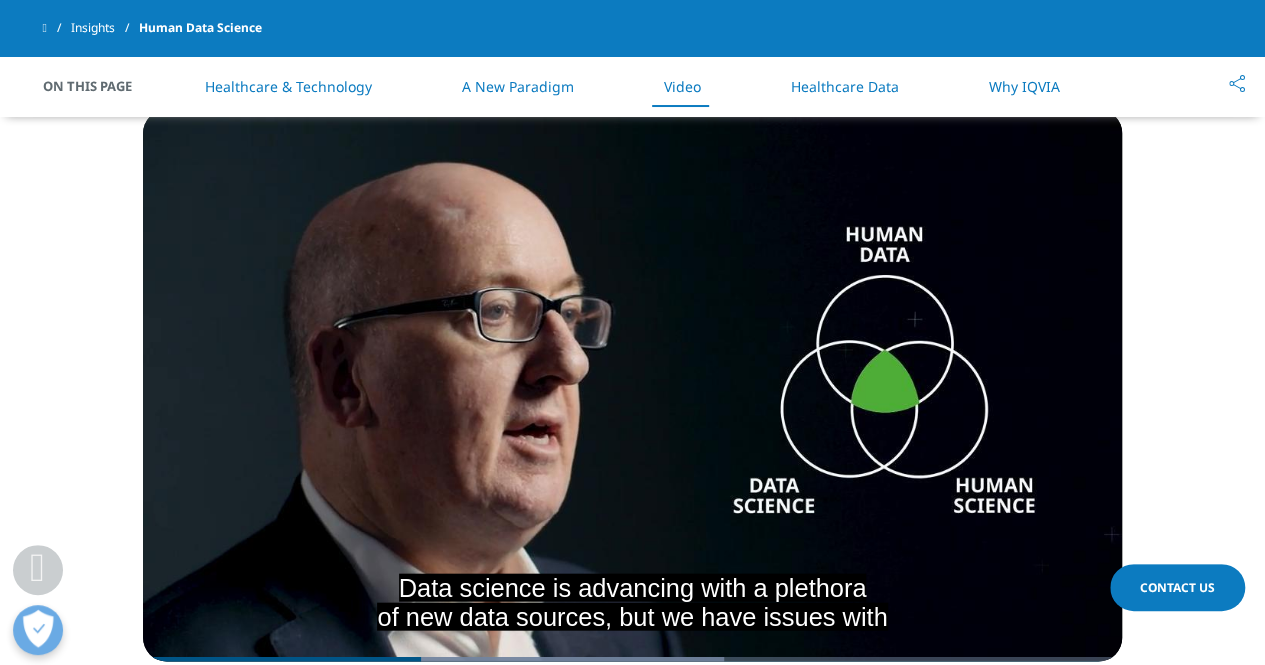 scroll, scrollTop: 1945, scrollLeft: 0, axis: vertical 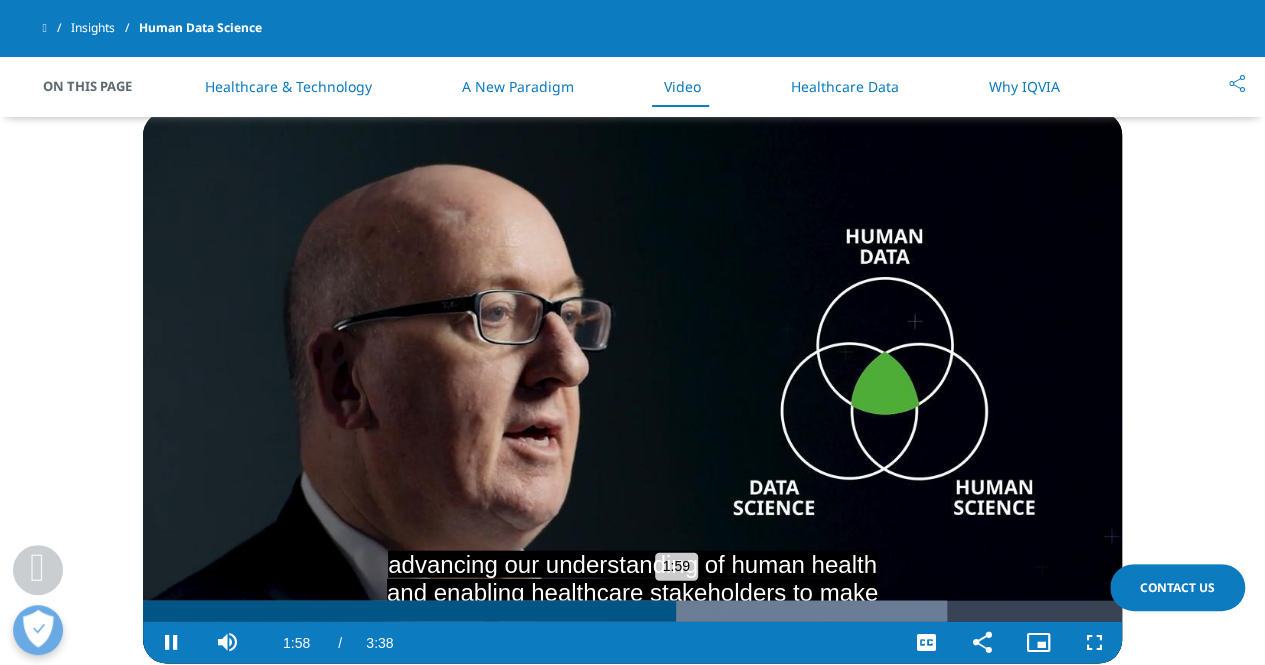 click on "1:59" at bounding box center [409, 611] 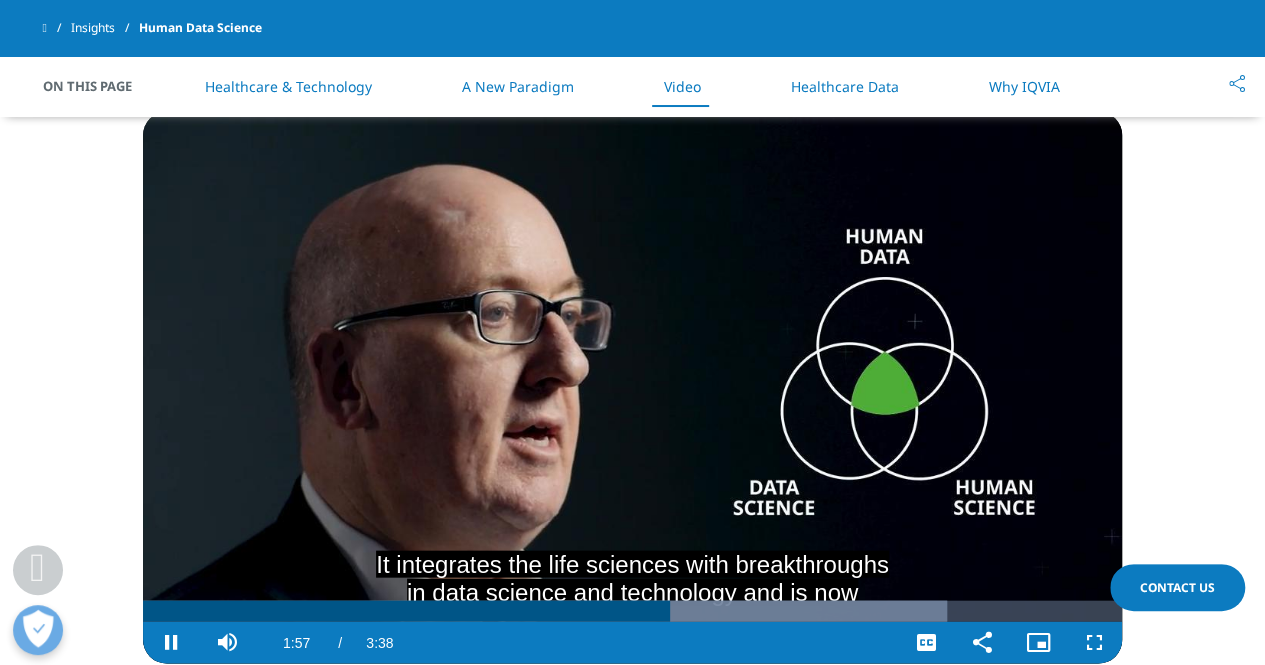 click at bounding box center (632, 388) 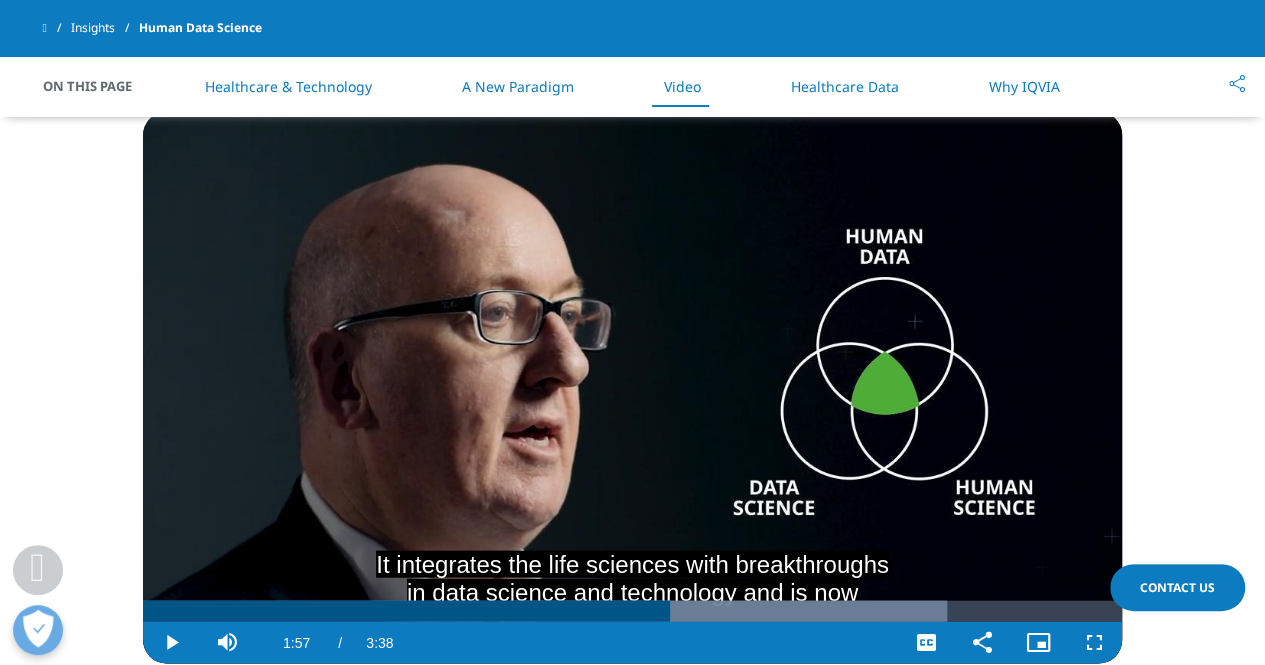 click at bounding box center [632, 388] 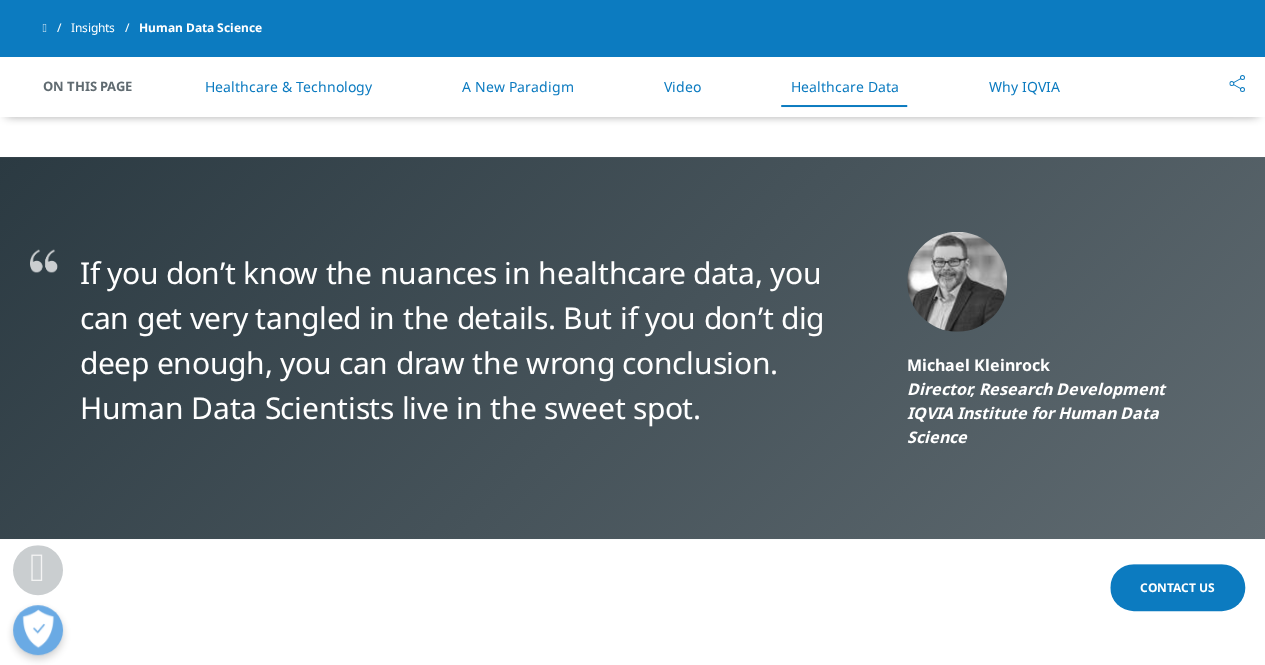 scroll, scrollTop: 2541, scrollLeft: 0, axis: vertical 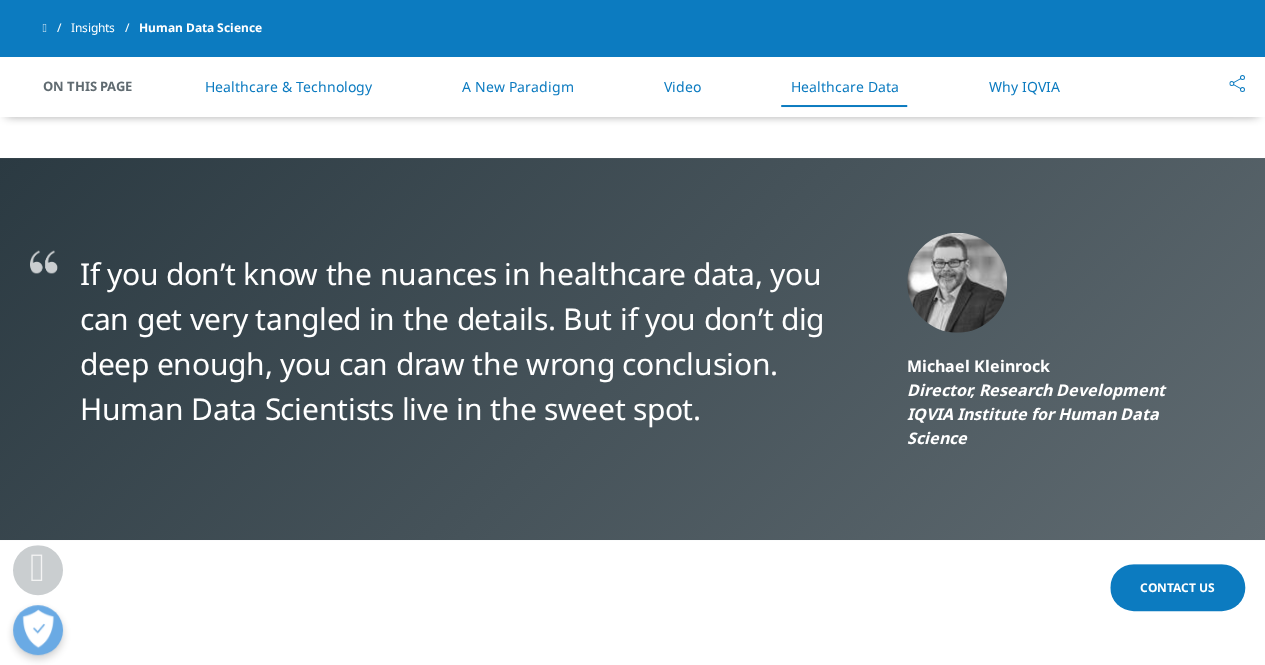 click on "Michael Kleinrock
Director, Research Development
IQVIA Institute for Human Data Science" at bounding box center [1046, 341] 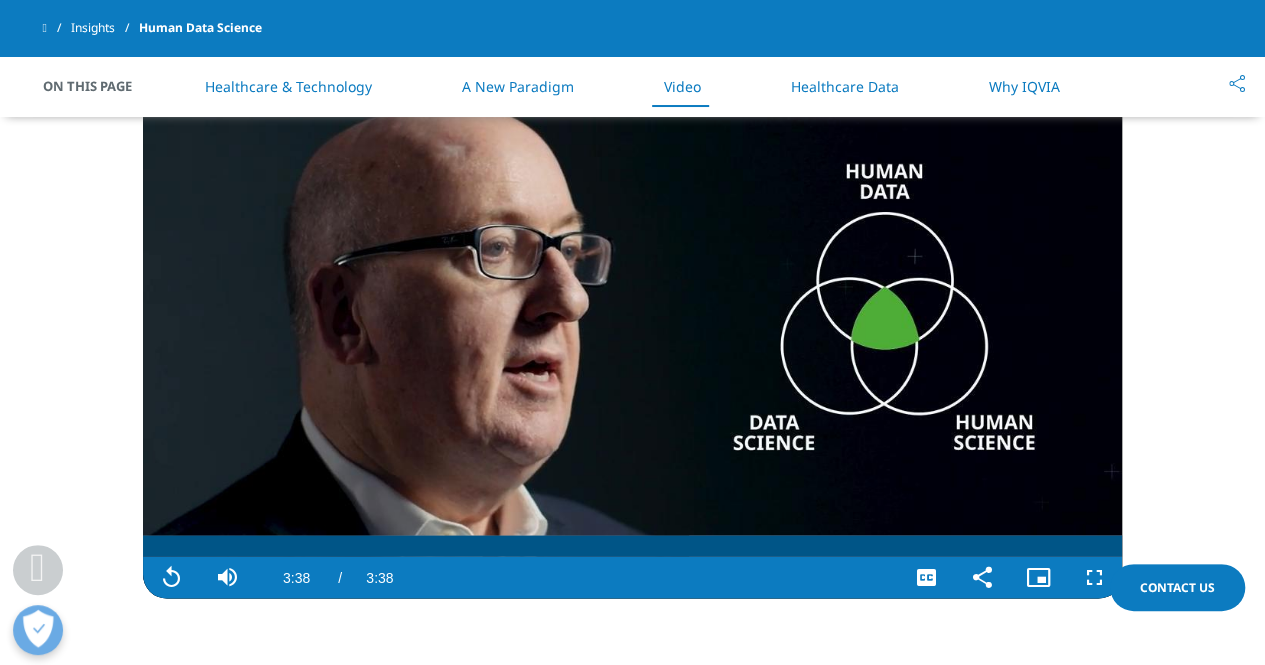 scroll, scrollTop: 2011, scrollLeft: 0, axis: vertical 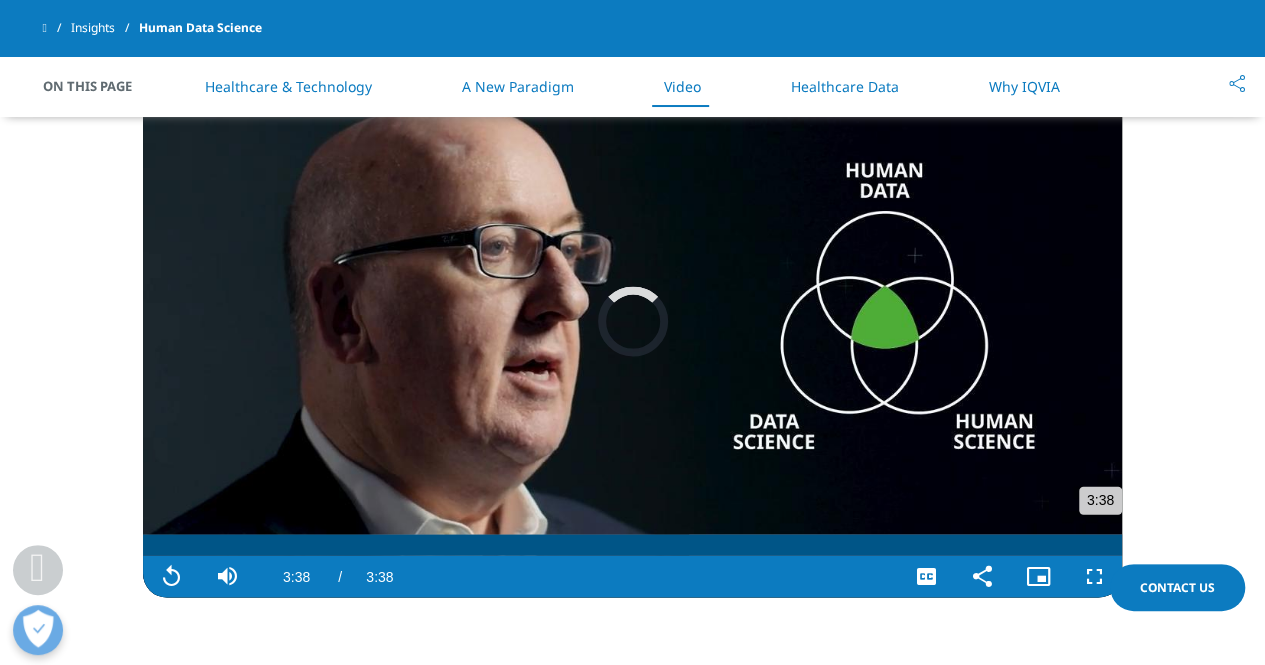 click on "3:38" at bounding box center (632, 545) 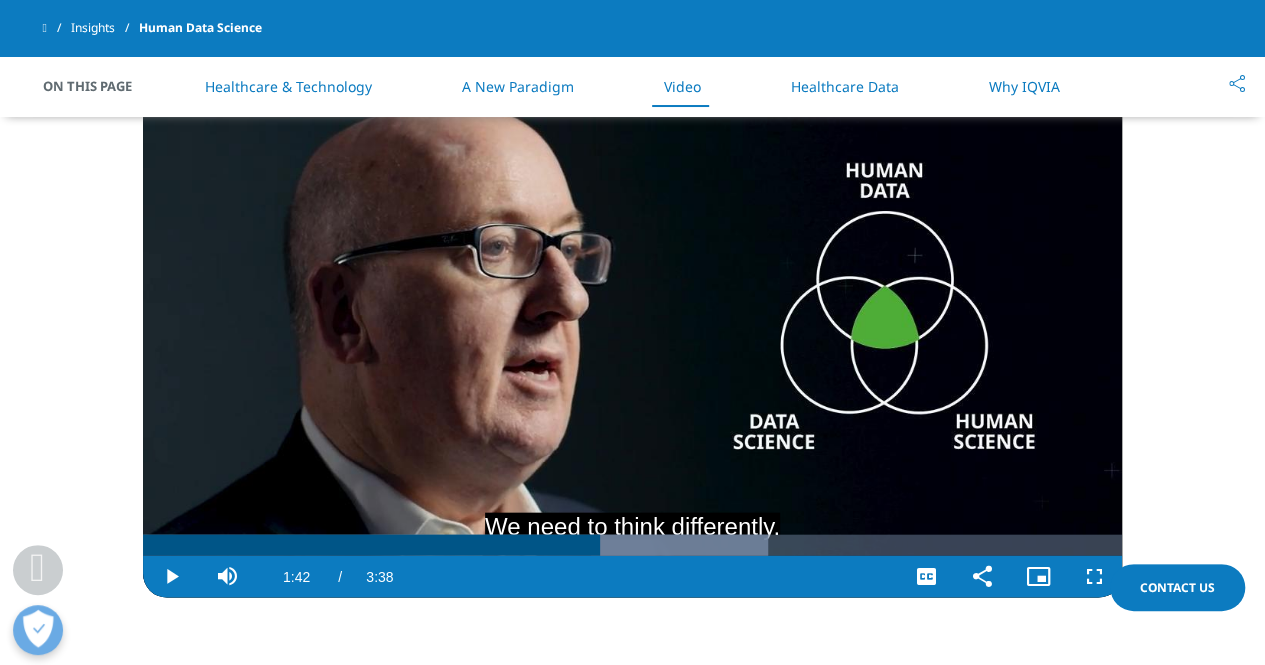 click at bounding box center (632, 322) 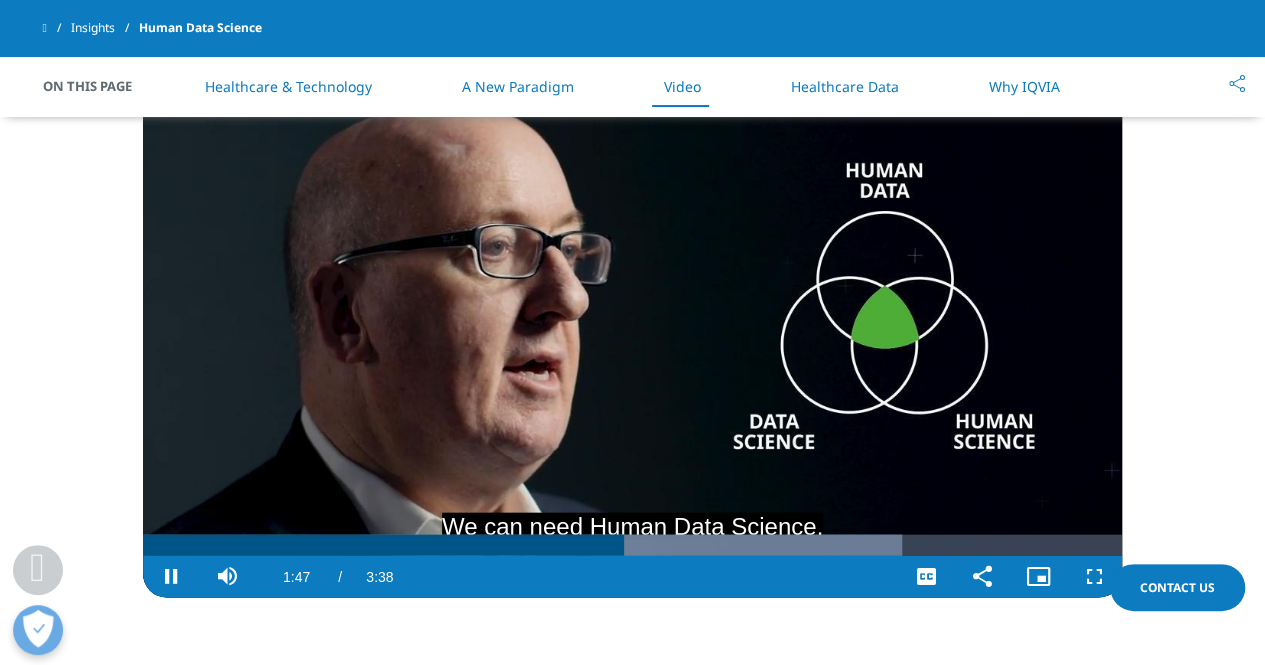 click at bounding box center (632, 322) 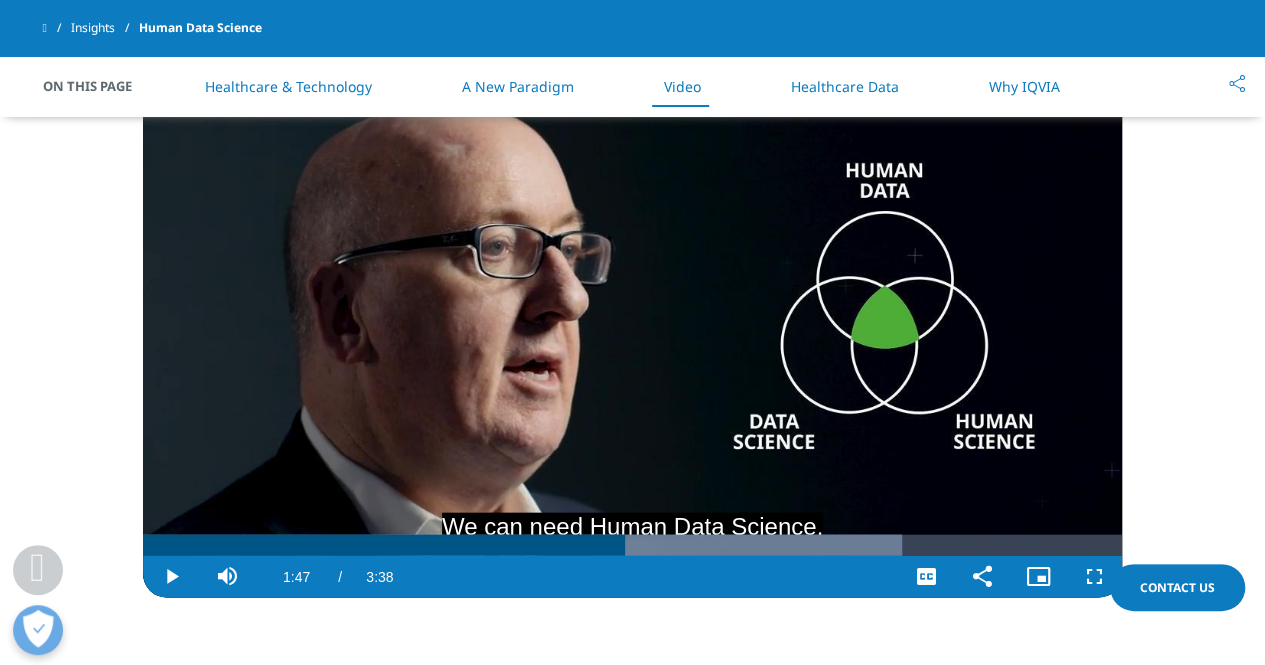 click at bounding box center [632, 322] 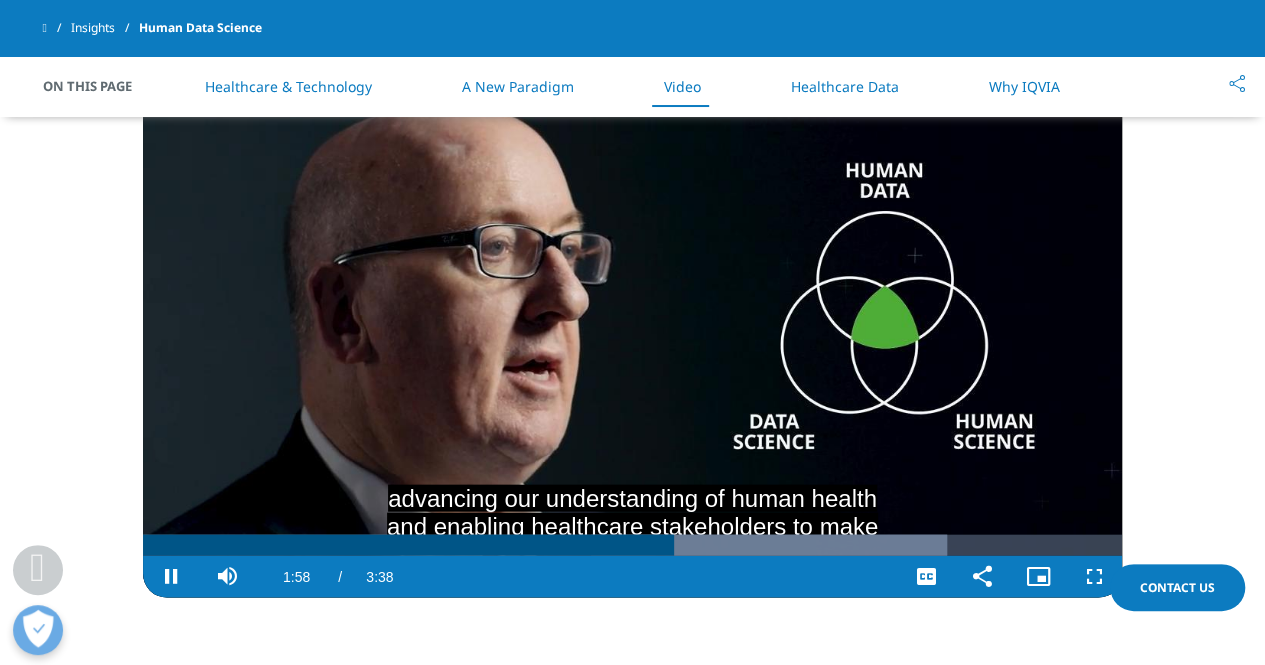 click at bounding box center [632, 322] 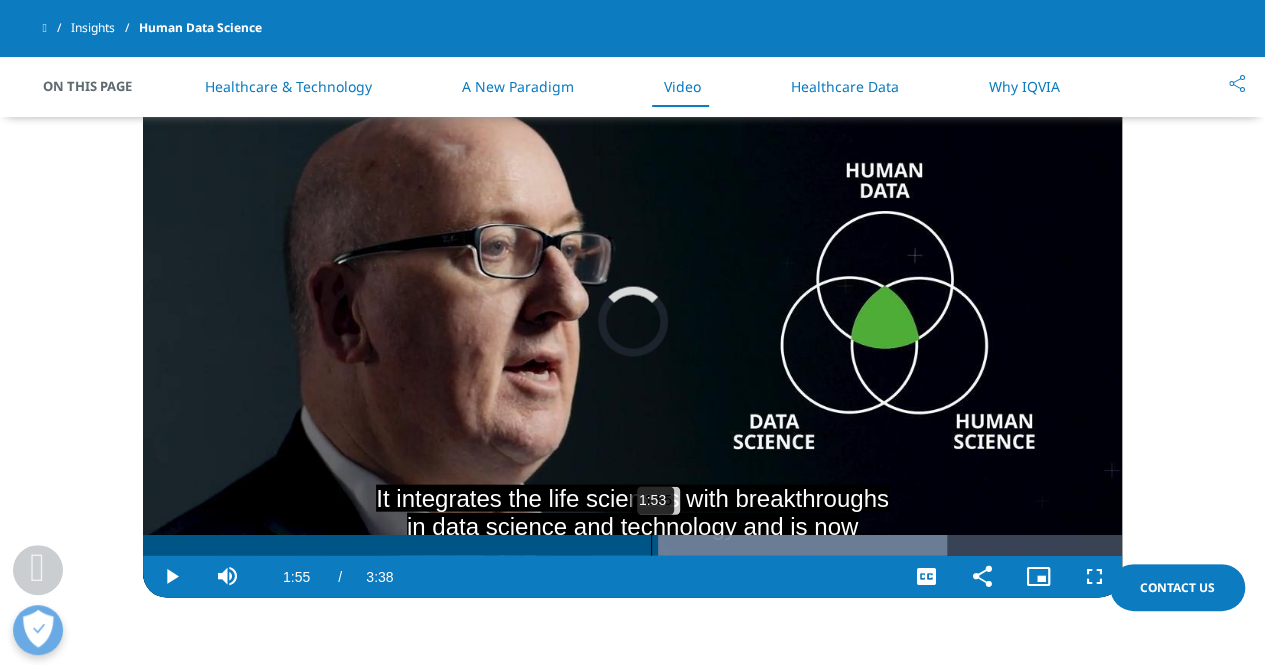 drag, startPoint x: 650, startPoint y: 544, endPoint x: 658, endPoint y: 396, distance: 148.21606 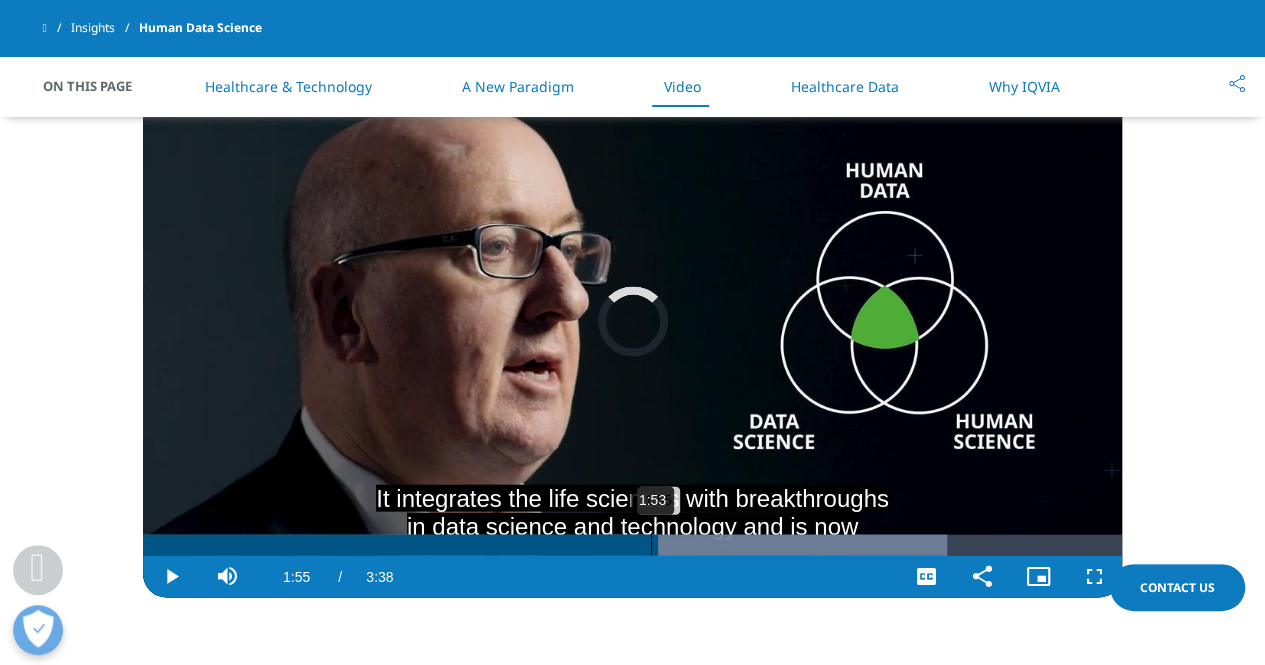 click on "It integrates the life sciences with breakthroughs
in data science and technology and is now Video Player is loading. Play Video Play Skip Backward Skip Forward Mute Current Time  1:55 / Duration  3:38 Loaded :  82.12% 1:53 1:55 Stream Type  LIVE Seek to live, currently behind live LIVE Remaining Time  - 1:43   1x Playback Rate Chapters Chapters Descriptions descriptions off , selected Captions captions settings , opens captions settings dialog captions off English  Captions English , selected Audio Track en (Main) , selected Share Picture-in-Picture Fullscreen This is a modal window. Beginning of dialog window. Escape will cancel and close the window. Text Color White Black Red Green Blue Yellow Magenta Cyan Opacity Opaque Semi-Transparent Text Background Color Black White Red Green Blue Yellow Magenta Cyan Opacity Opaque Semi-Transparent Transparent Caption Area Background Color Black White Red Green Blue Yellow Magenta Cyan Opacity Transparent Semi-Transparent Opaque Font Size 50% 75% 100% 125% 150%" at bounding box center (632, 322) 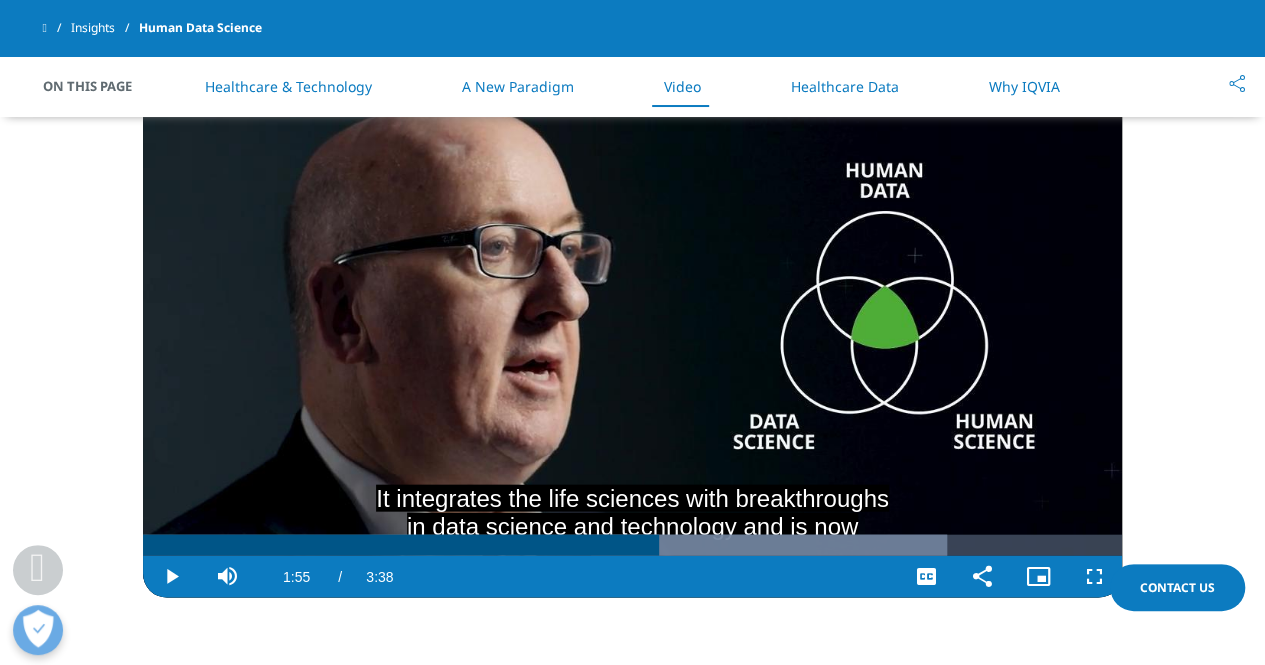 click at bounding box center (632, 322) 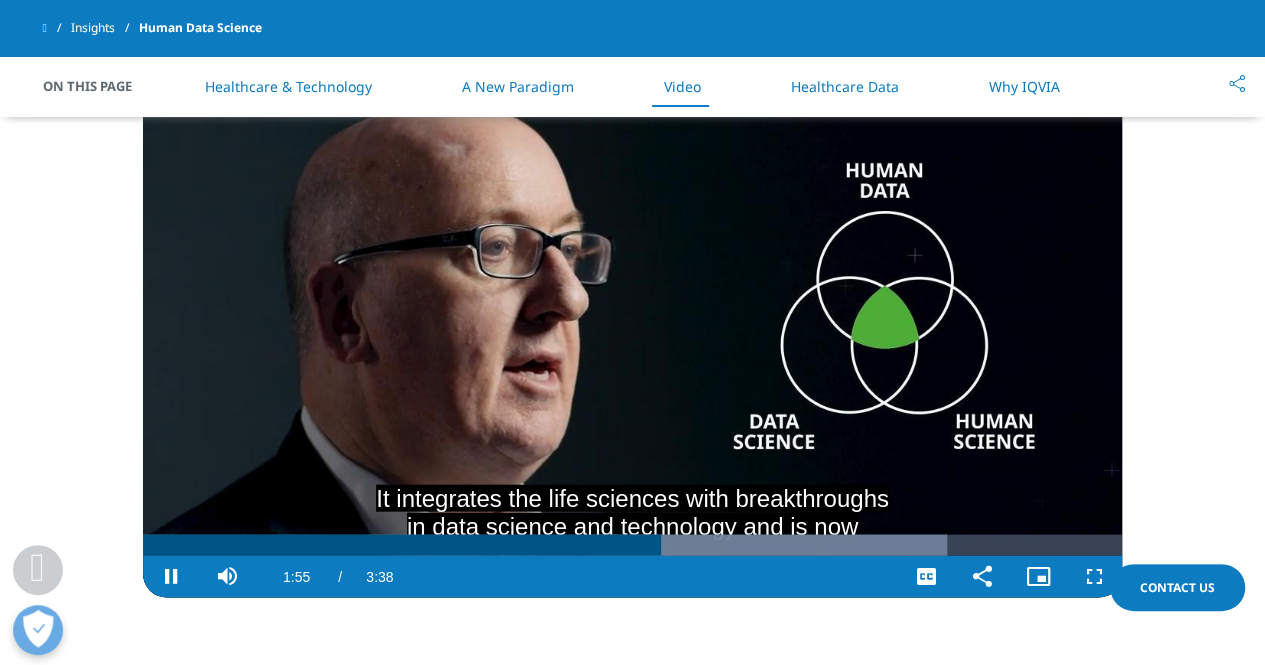 click at bounding box center [632, 322] 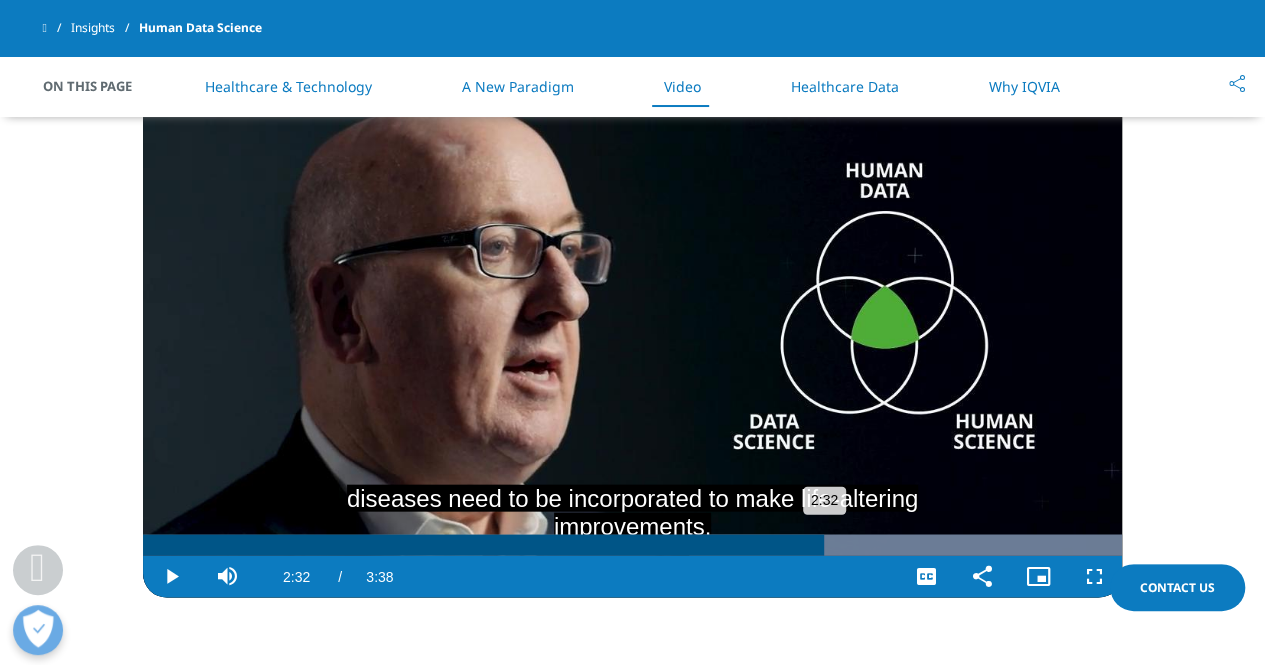 click on "2:32" at bounding box center (483, 545) 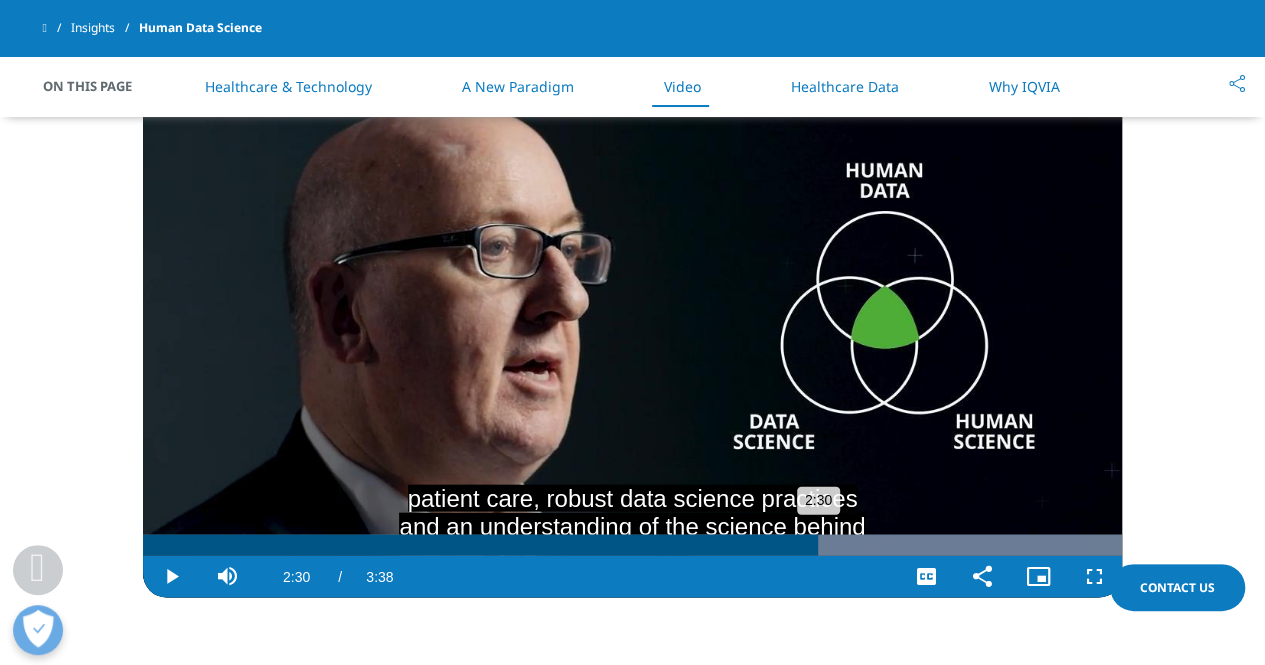 click on "Loaded :  100.00% 2:30 2:30" at bounding box center [632, 545] 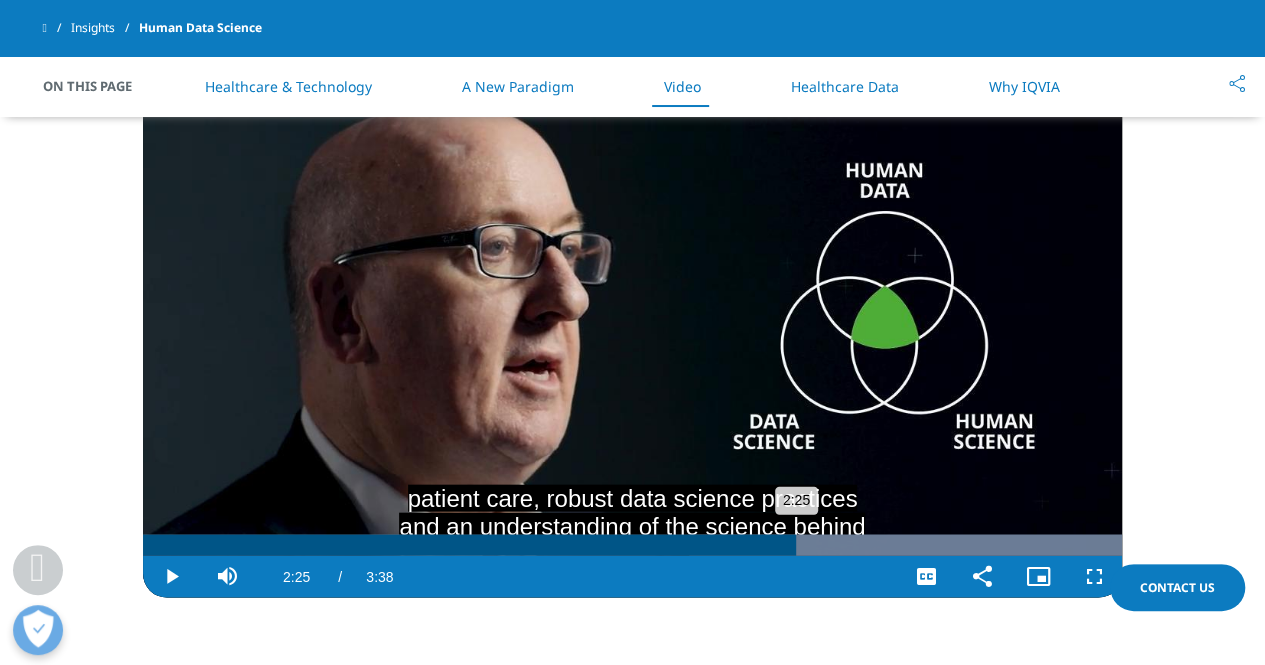 click on "Loaded :  100.00% 2:25 2:25" at bounding box center (632, 545) 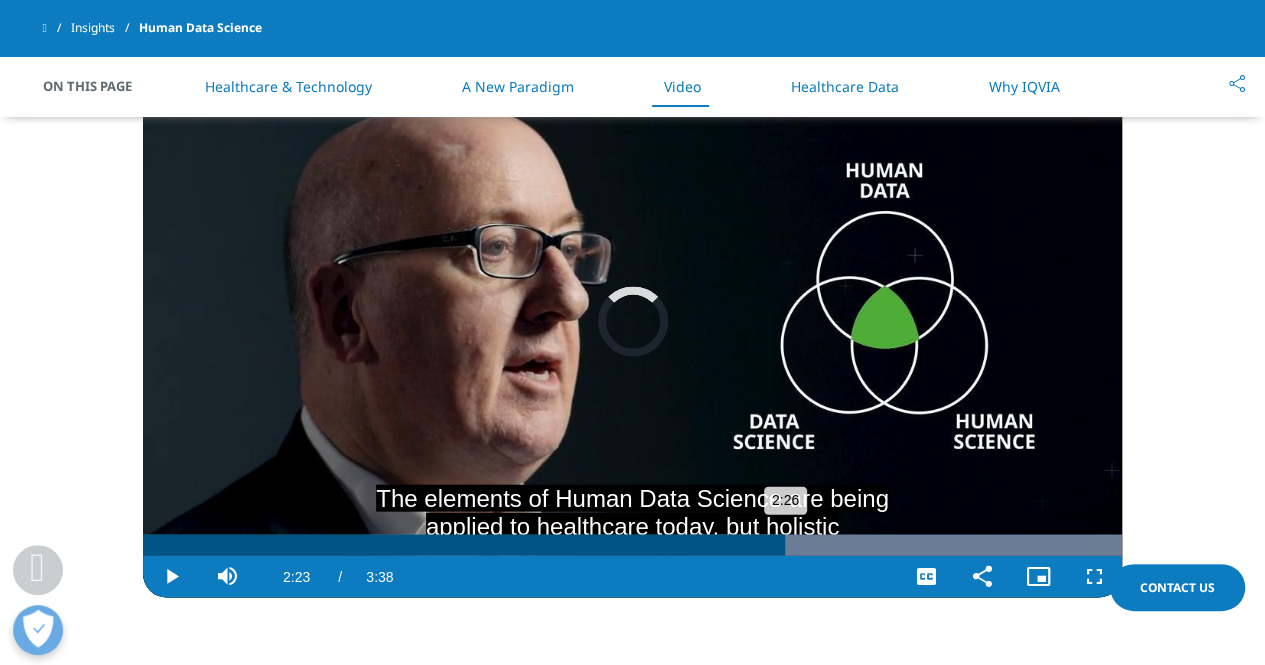 click on "2:26" at bounding box center (464, 545) 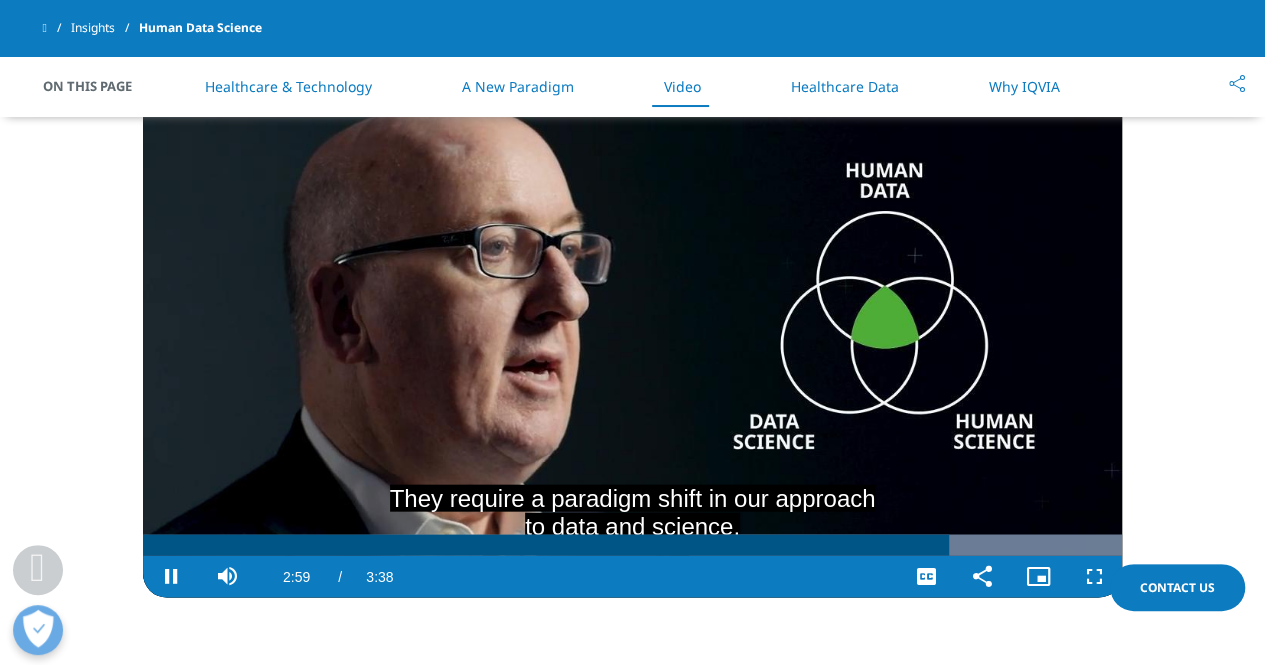 click at bounding box center (632, 322) 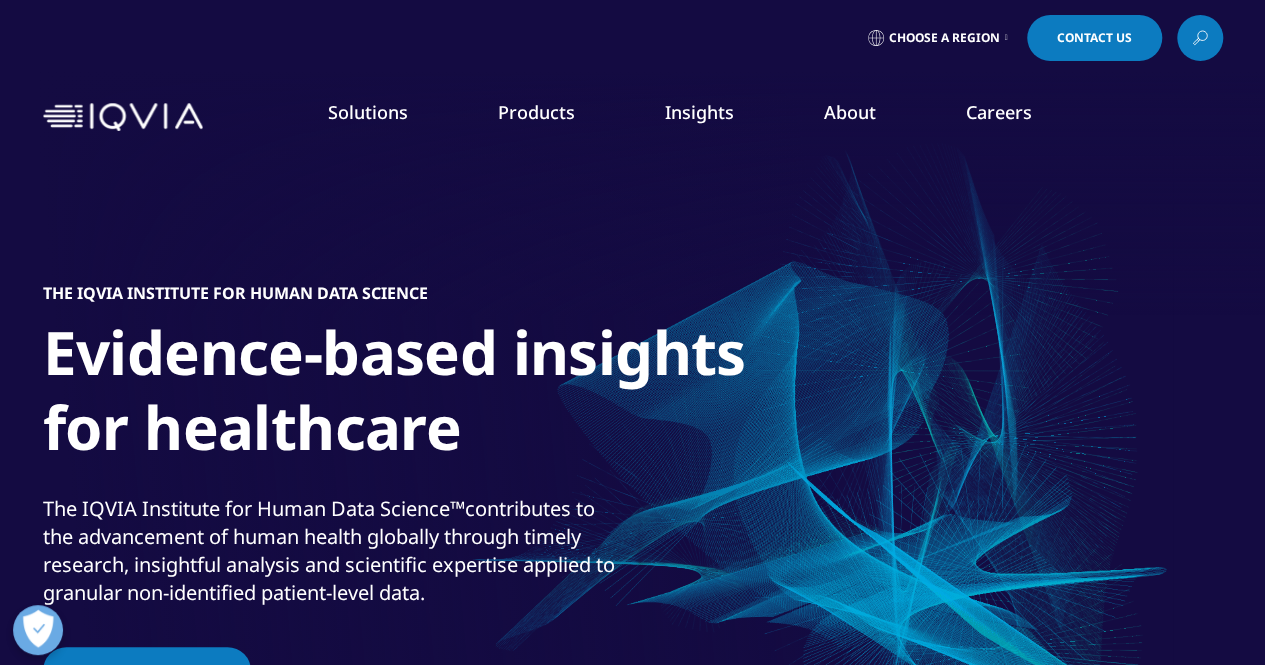 scroll, scrollTop: 101, scrollLeft: 0, axis: vertical 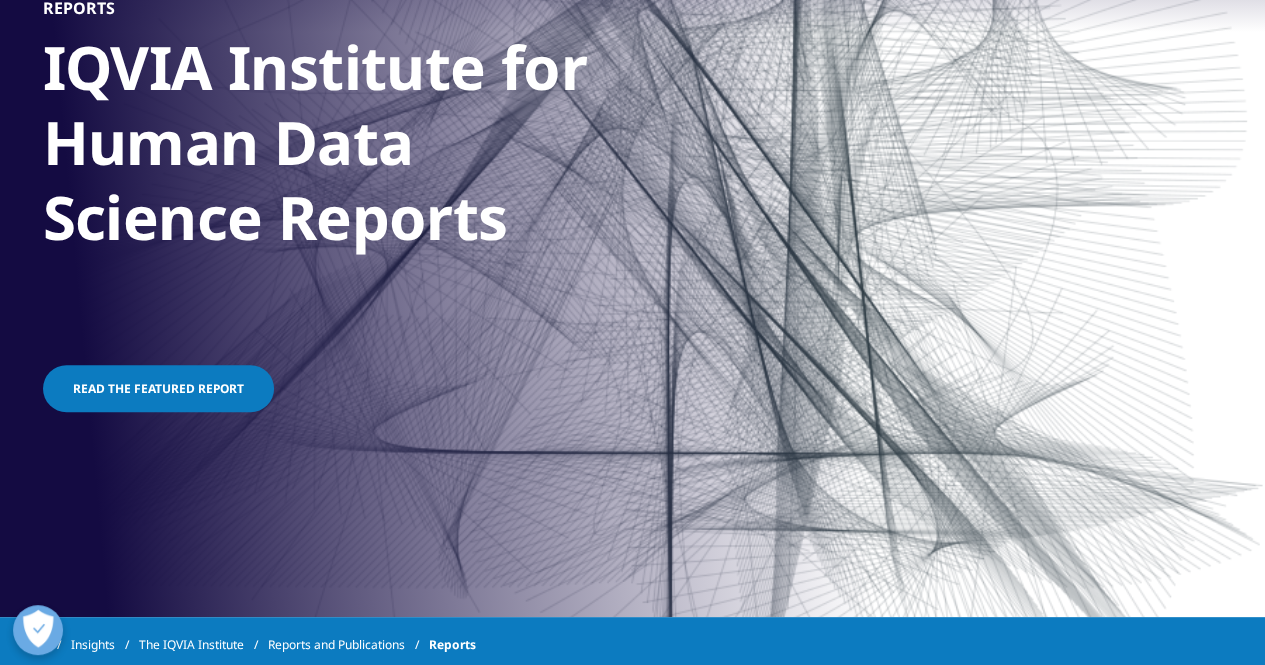 click on "Read the featured report" at bounding box center (158, 388) 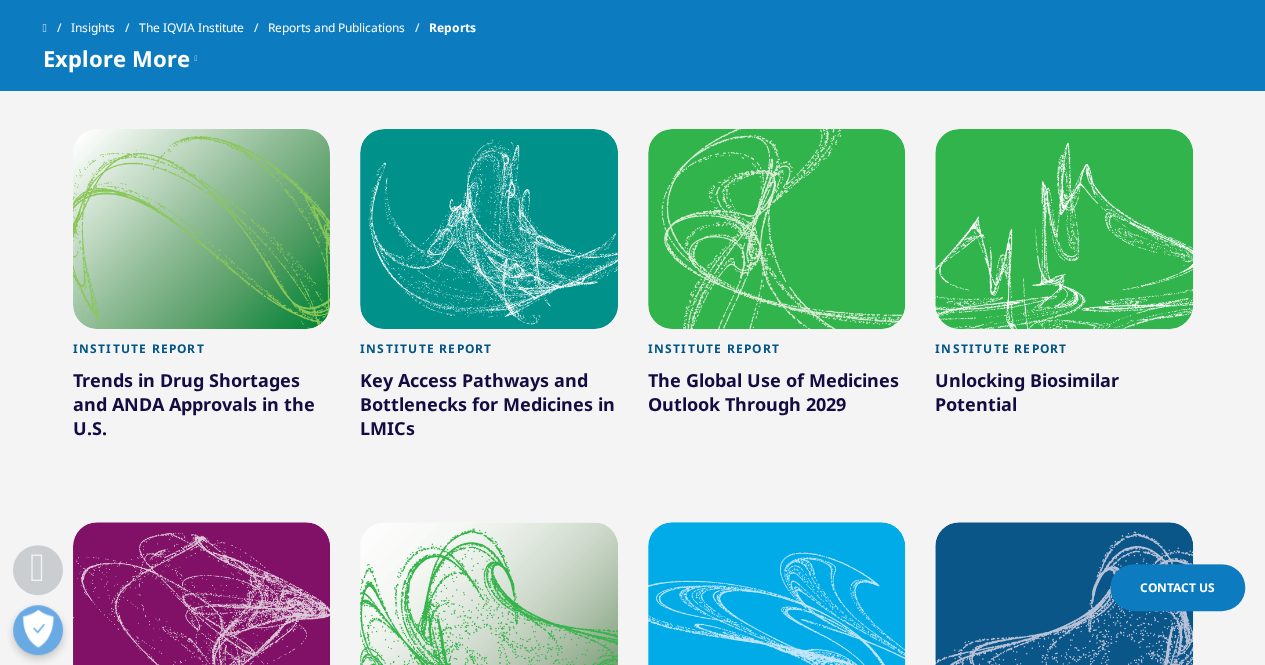 scroll, scrollTop: 1029, scrollLeft: 0, axis: vertical 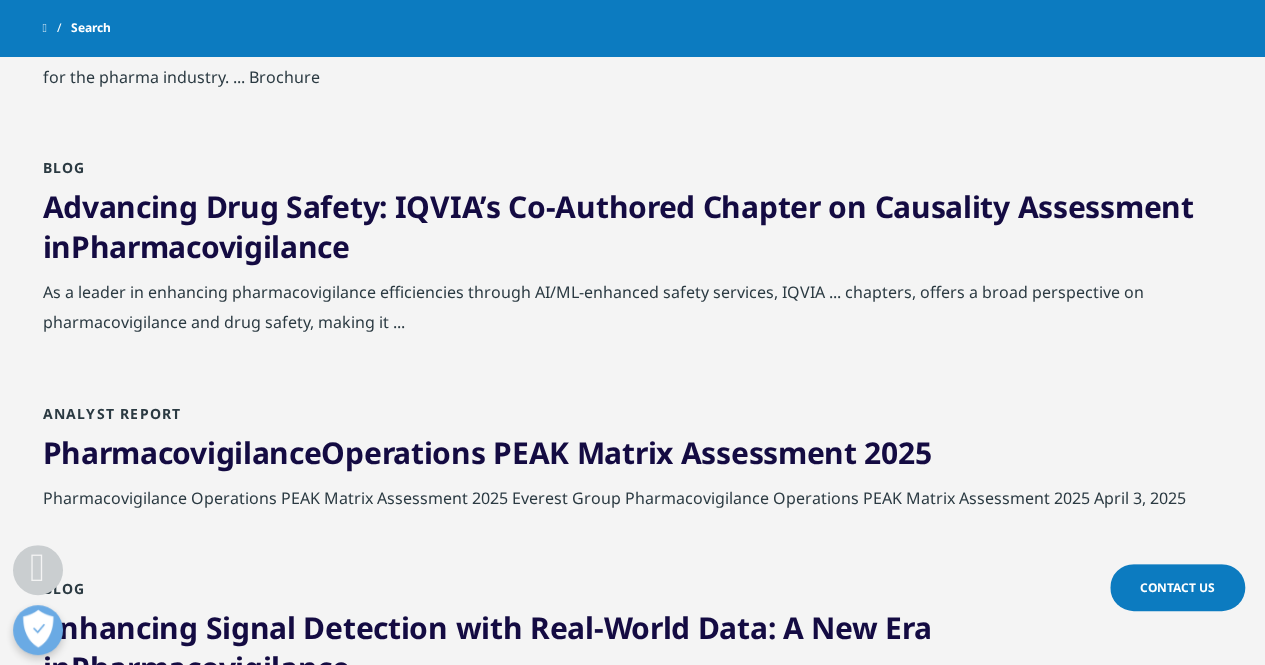 click on "Advancing Drug Safety: IQVIA’s Co-Authored Chapter on Causality Assessment in  Pharmacovigilance" at bounding box center (633, 231) 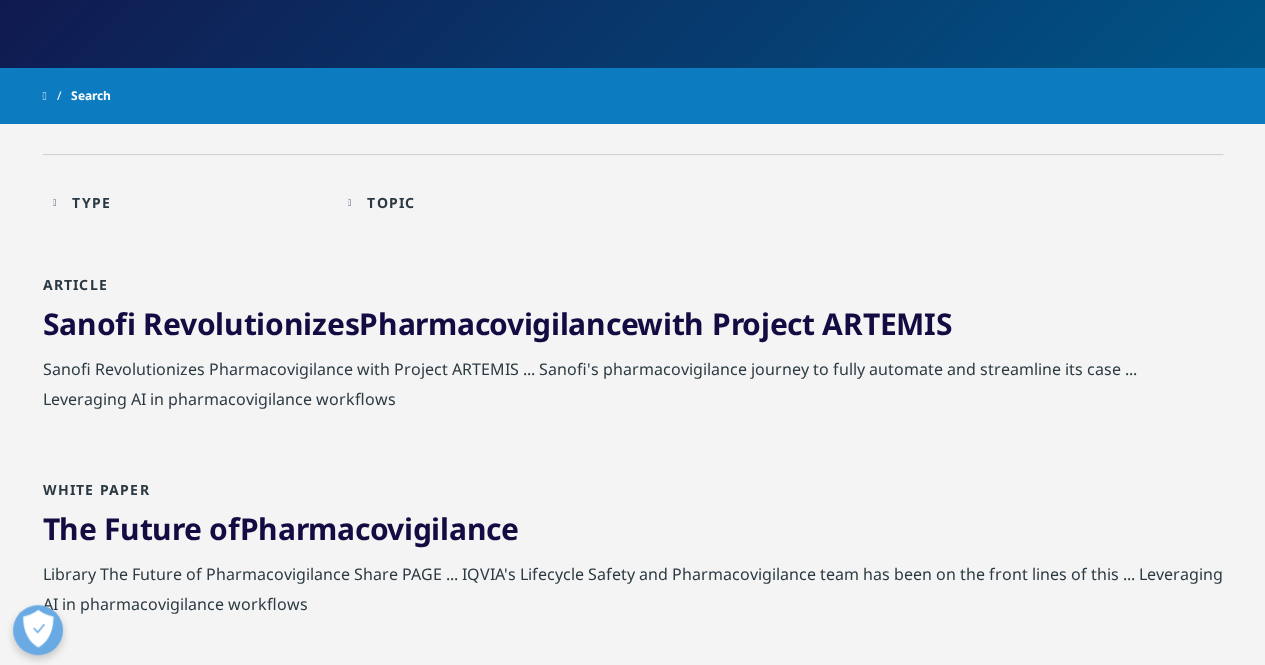 scroll, scrollTop: 223, scrollLeft: 0, axis: vertical 